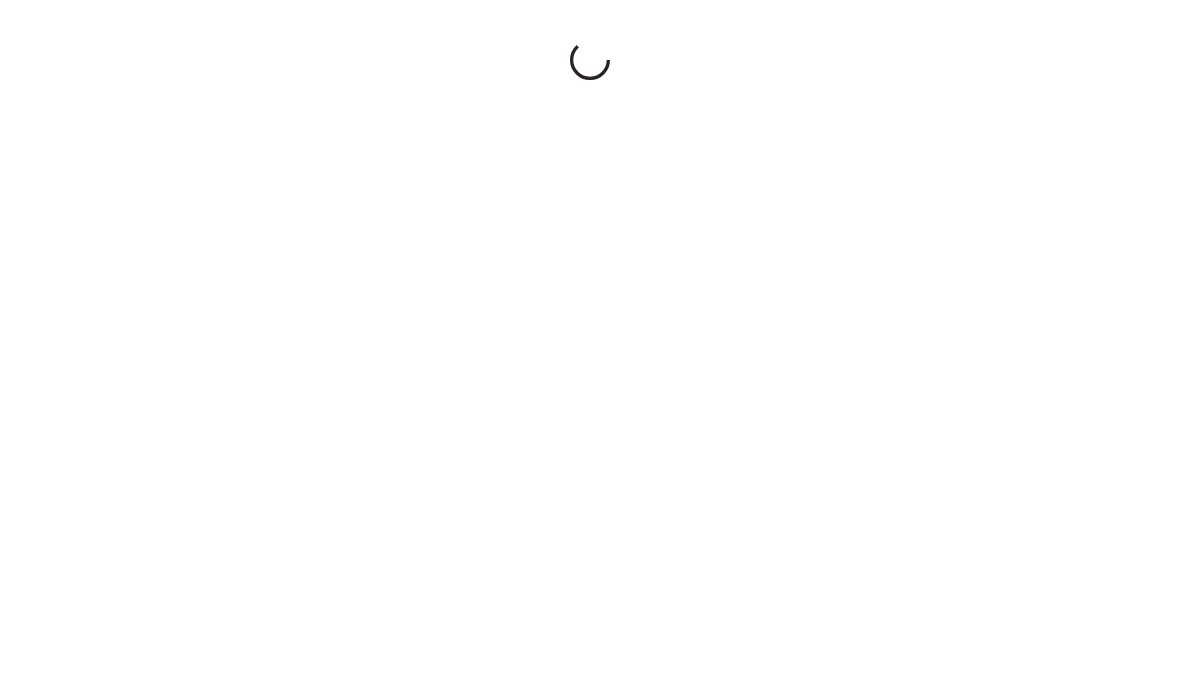 scroll, scrollTop: 0, scrollLeft: 0, axis: both 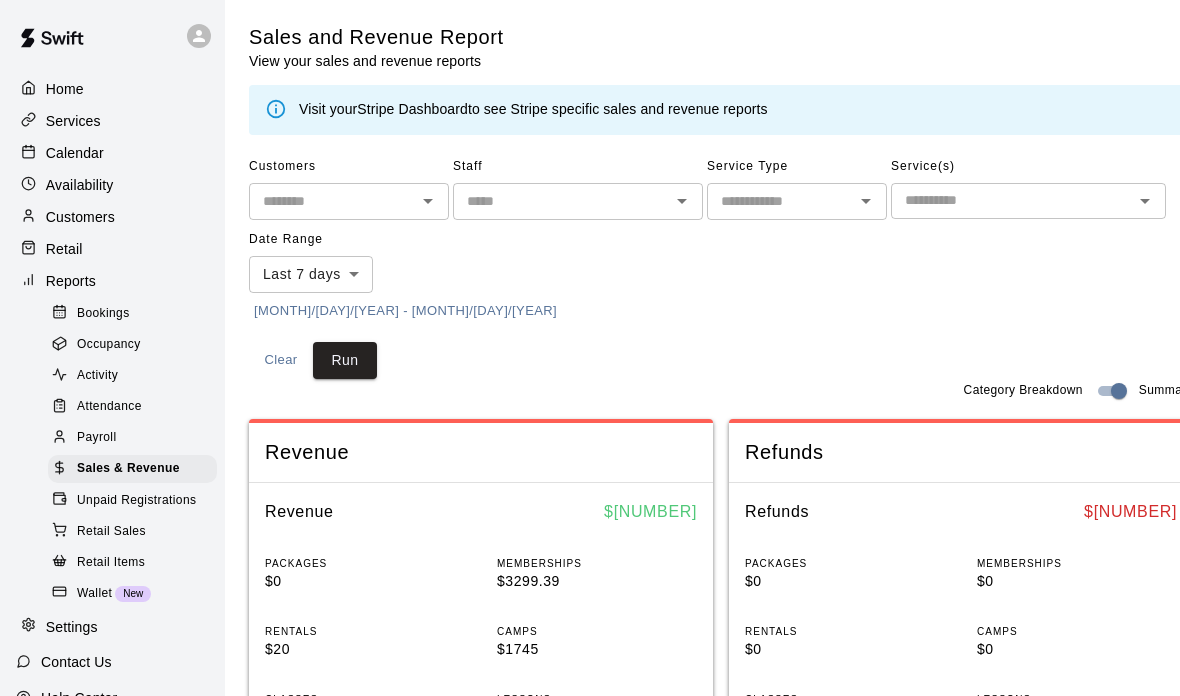 click on "Availability" at bounding box center (112, 185) 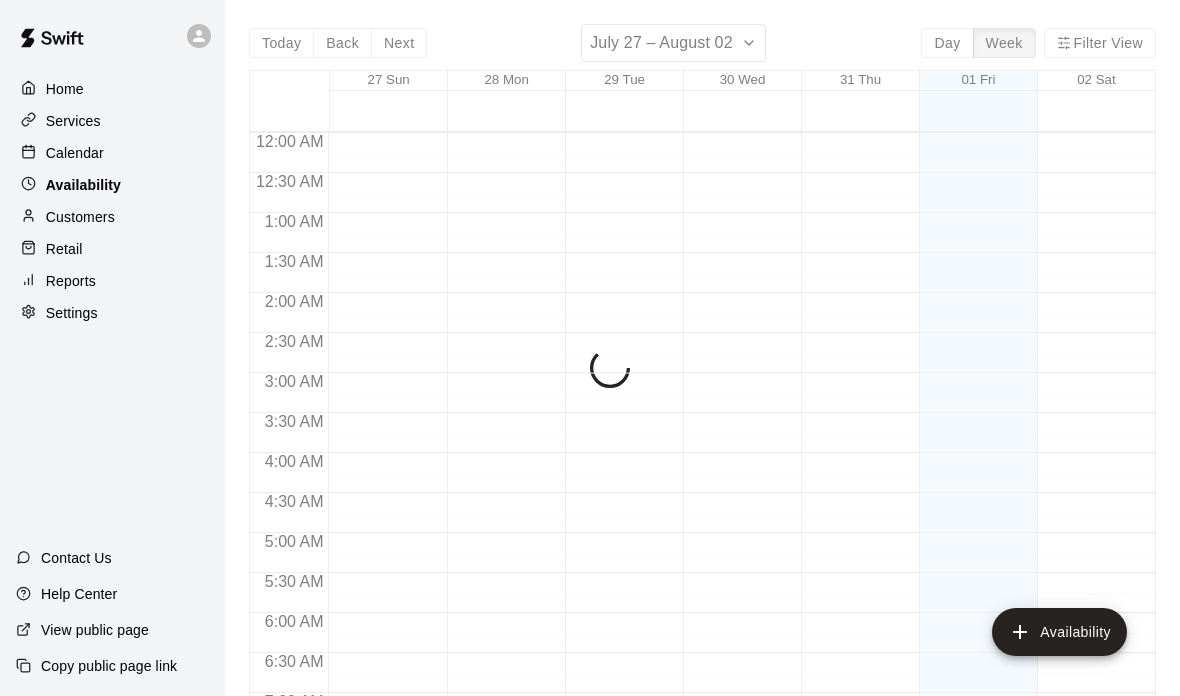 scroll, scrollTop: 1255, scrollLeft: 0, axis: vertical 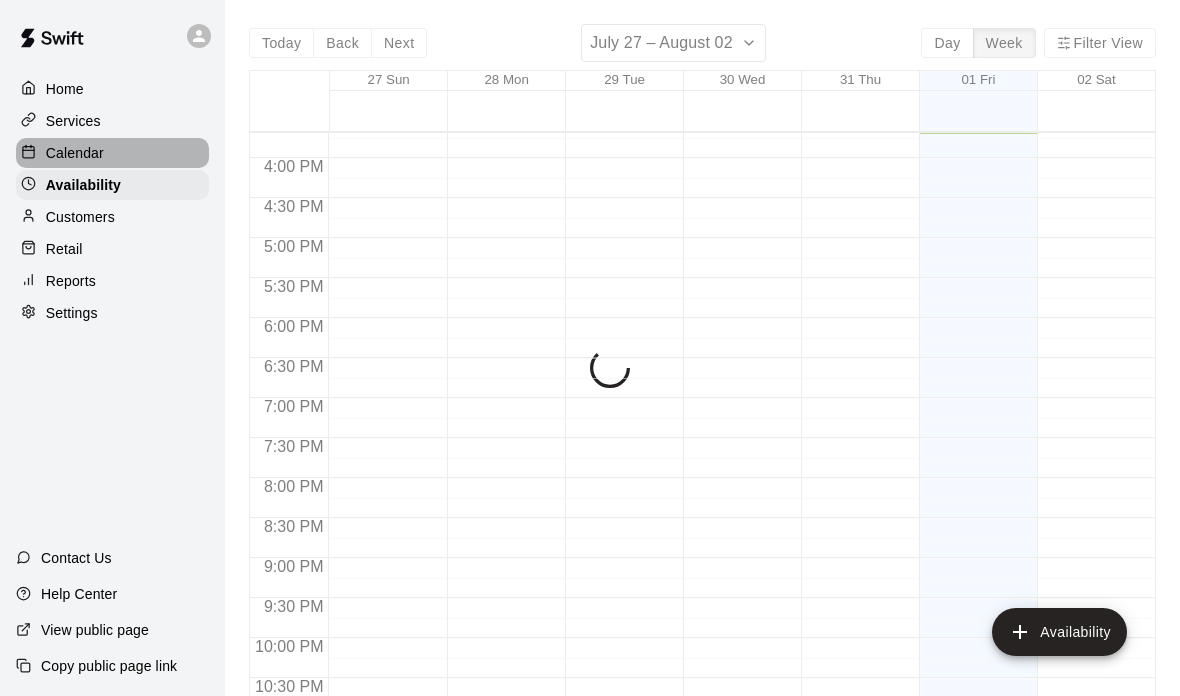 click on "Calendar" at bounding box center (75, 153) 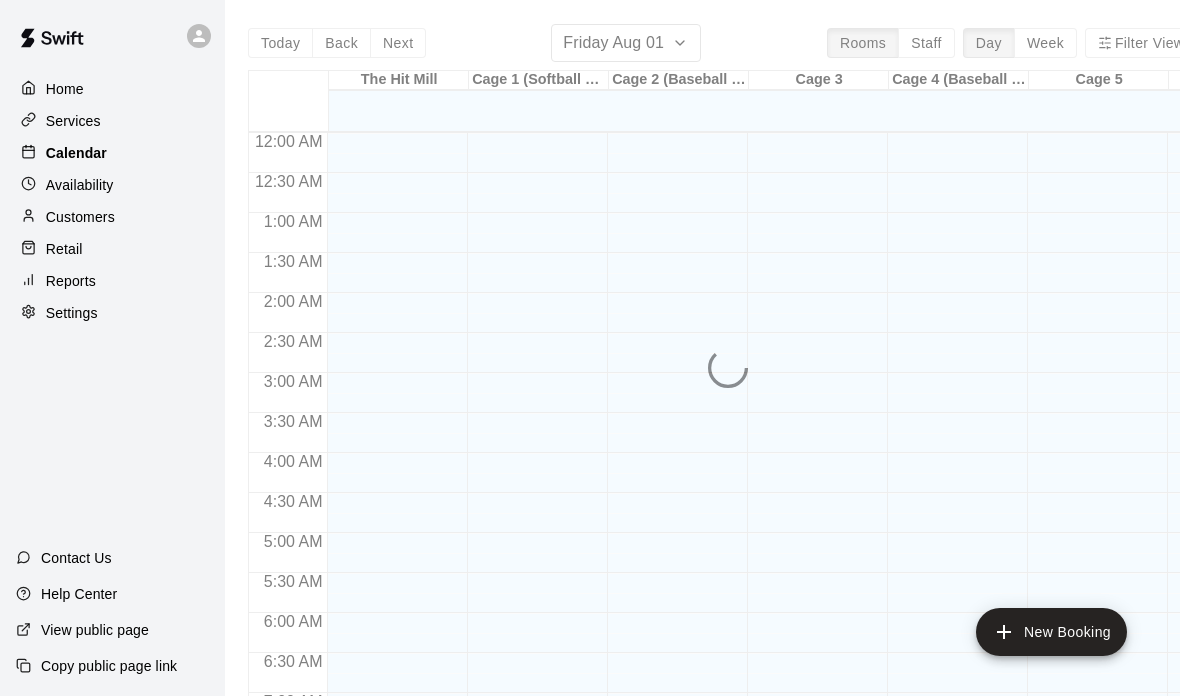 scroll, scrollTop: 1195, scrollLeft: 0, axis: vertical 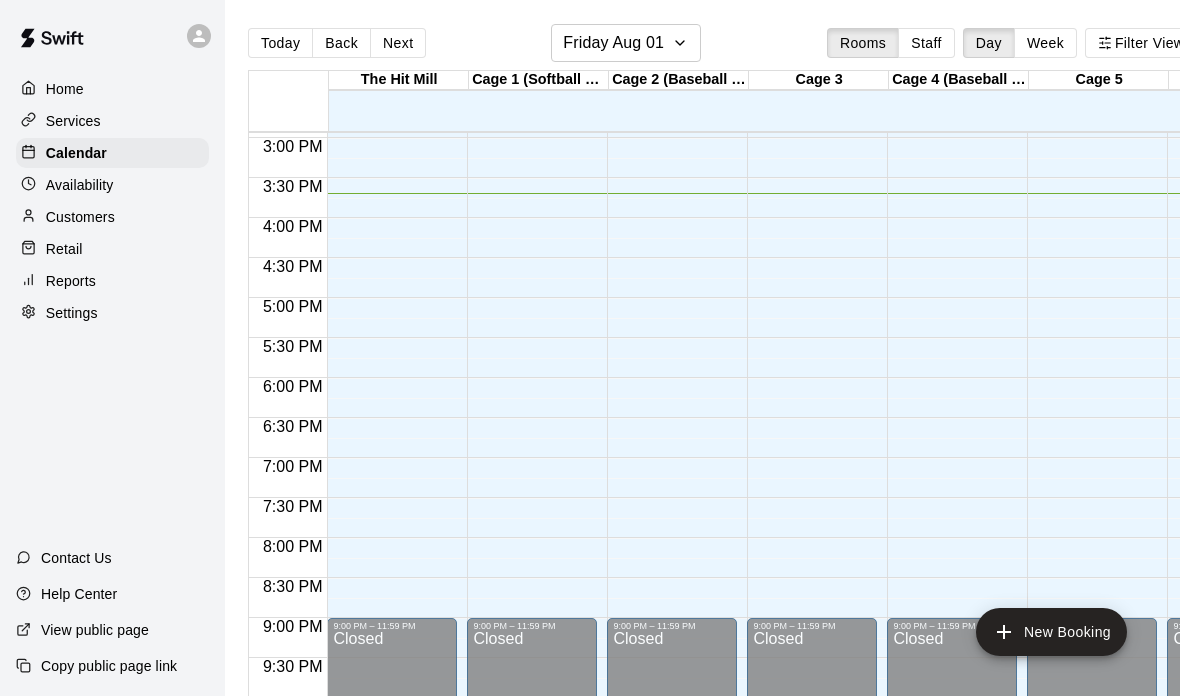 click on "Customers" at bounding box center [80, 217] 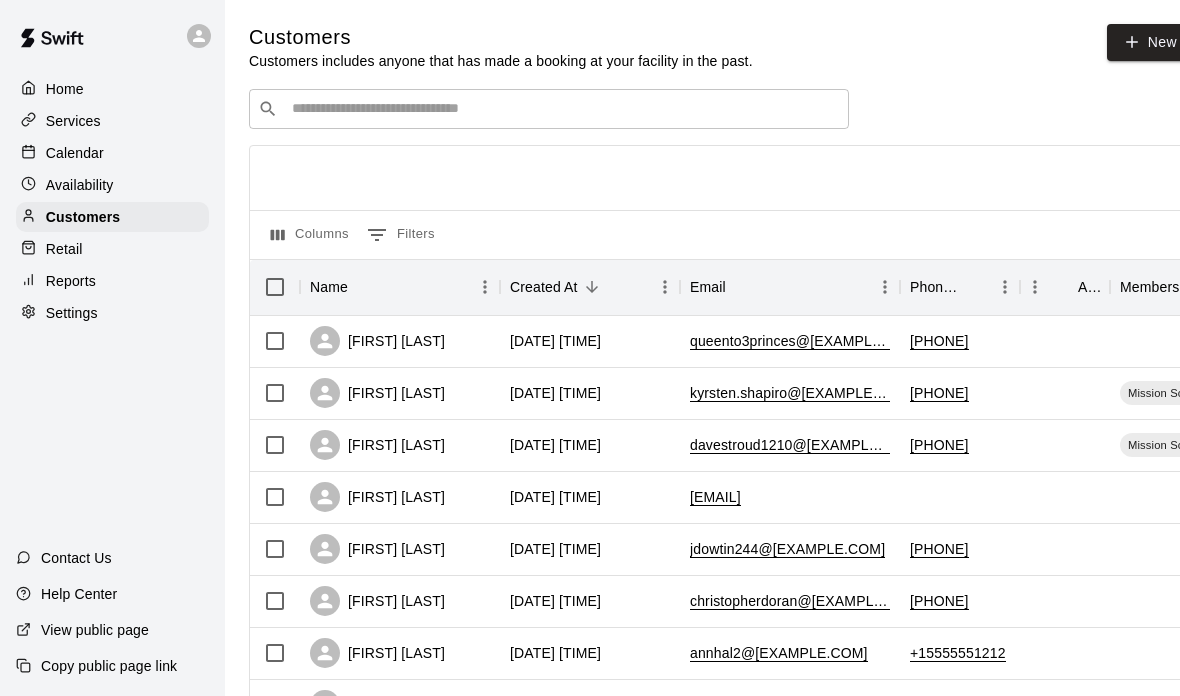 click on "​ ​" at bounding box center (549, 109) 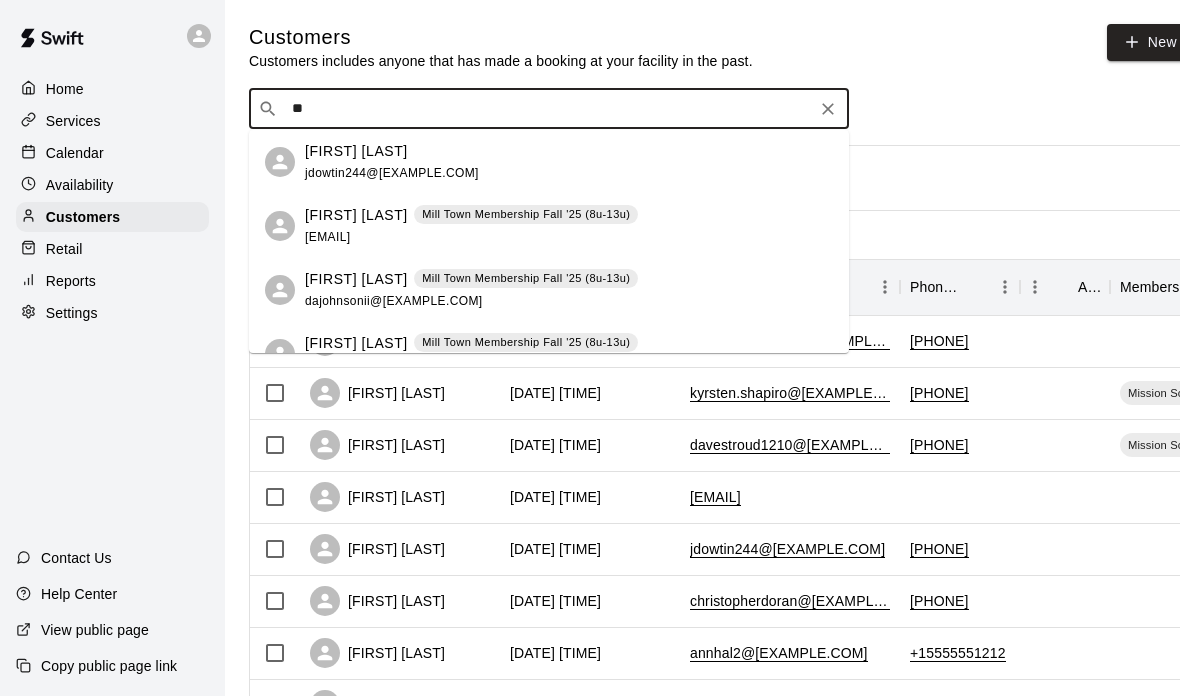 type on "*" 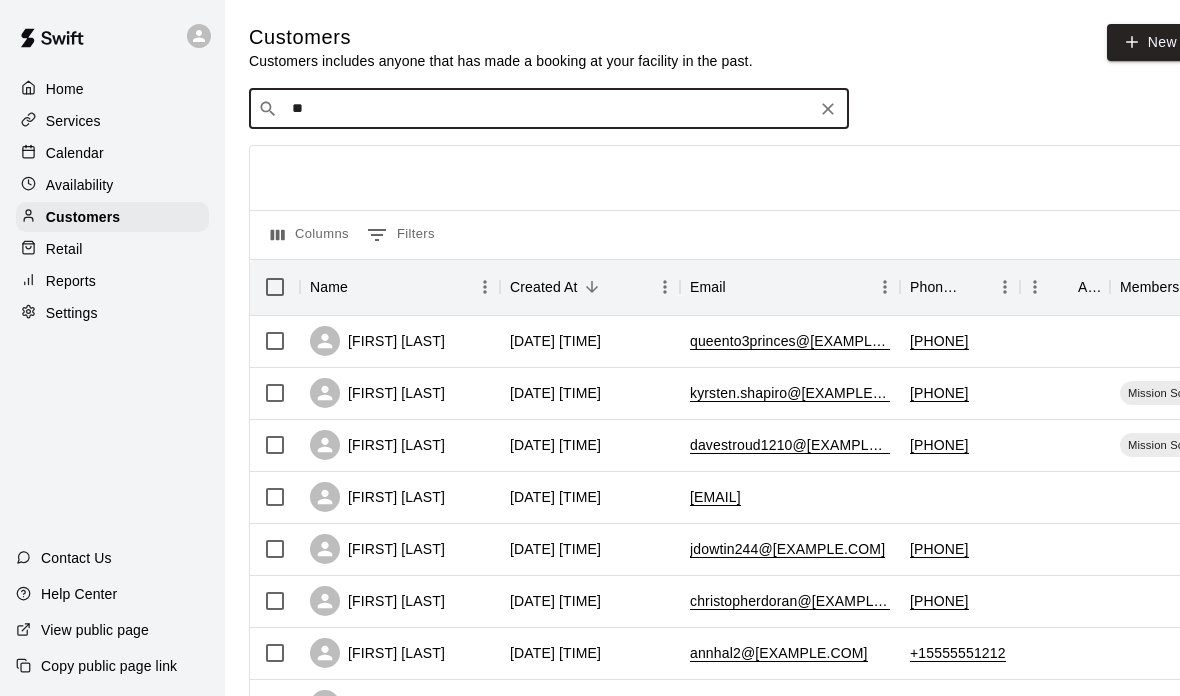 type on "***" 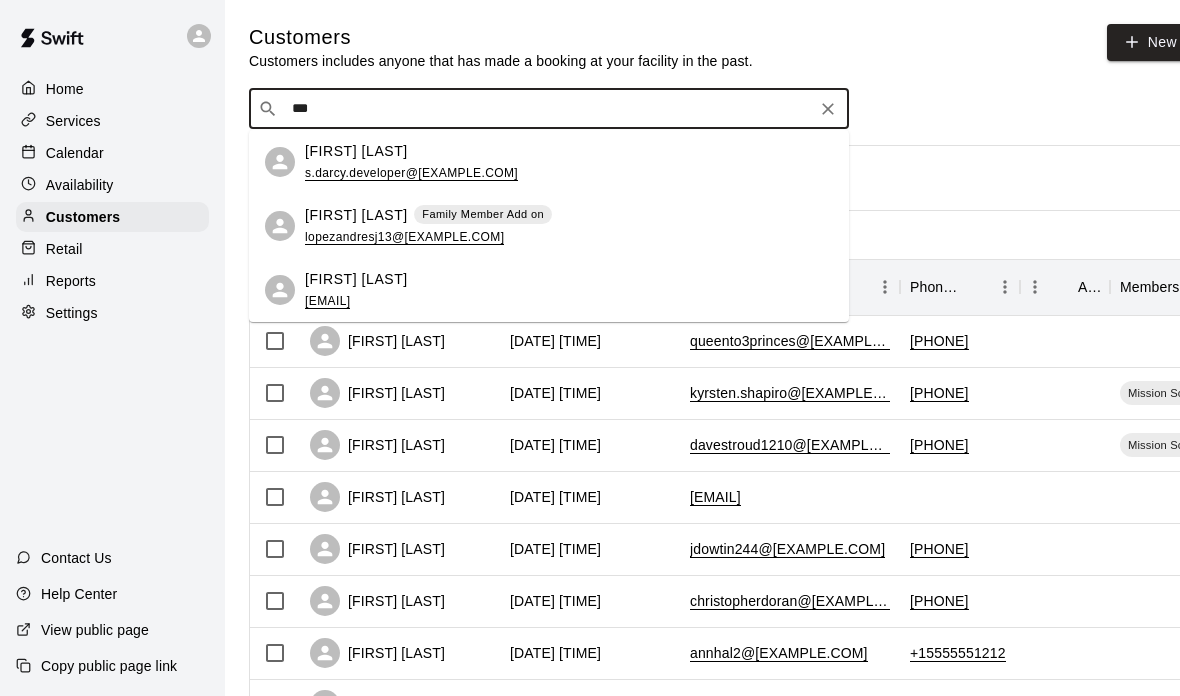 click on "lopezandresj13@[EXAMPLE.COM]" at bounding box center [404, 237] 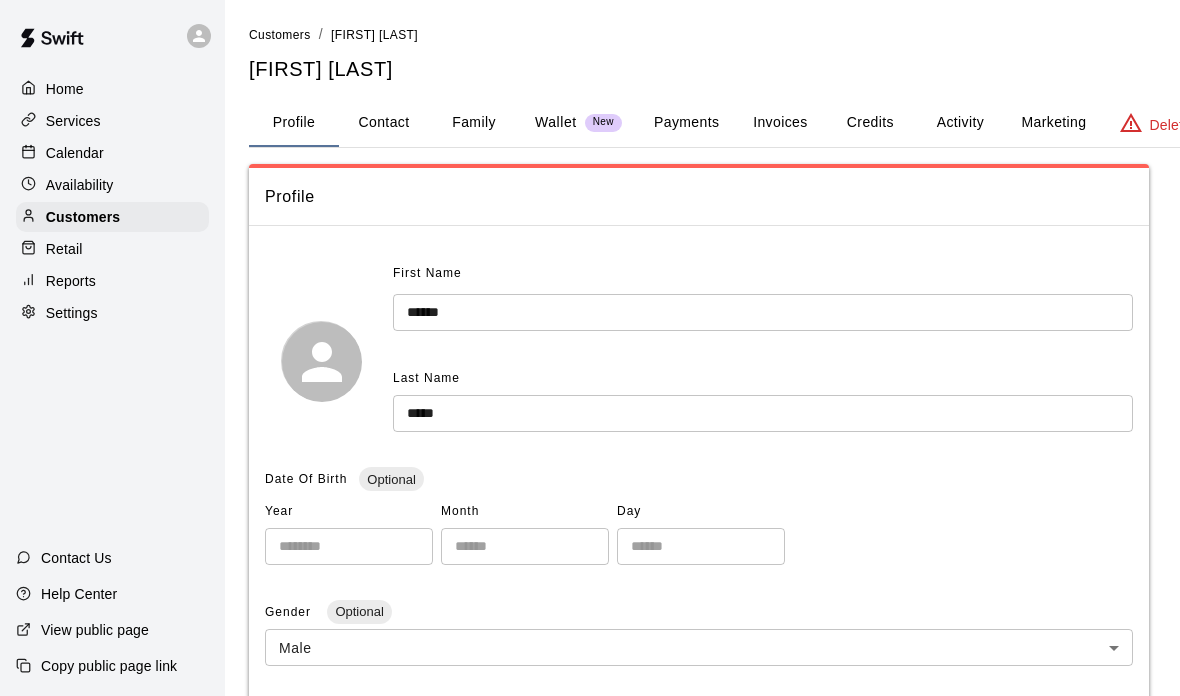 click on "Payments" at bounding box center (686, 123) 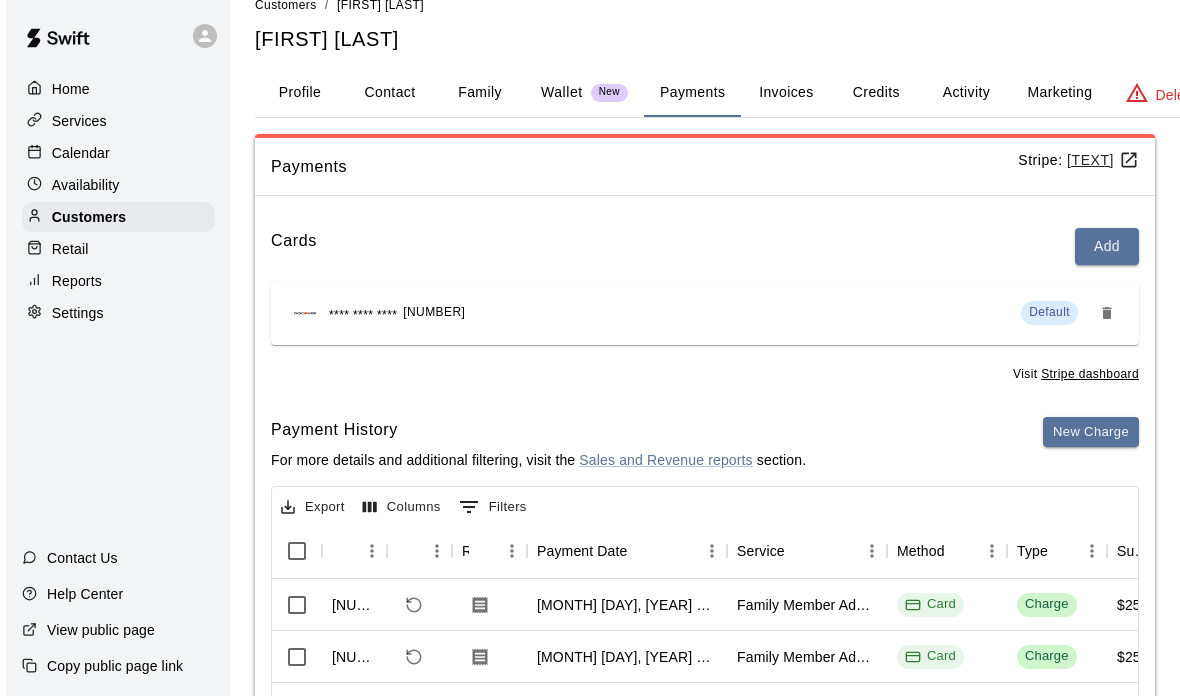 scroll, scrollTop: 0, scrollLeft: 0, axis: both 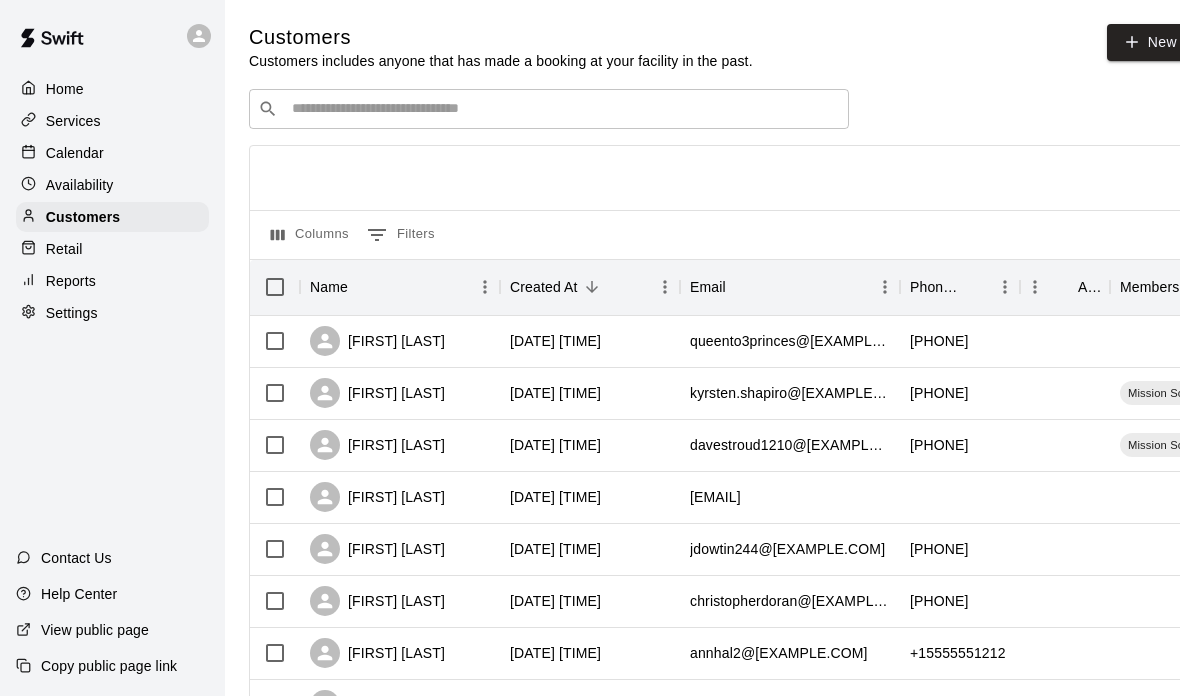 click at bounding box center (563, 109) 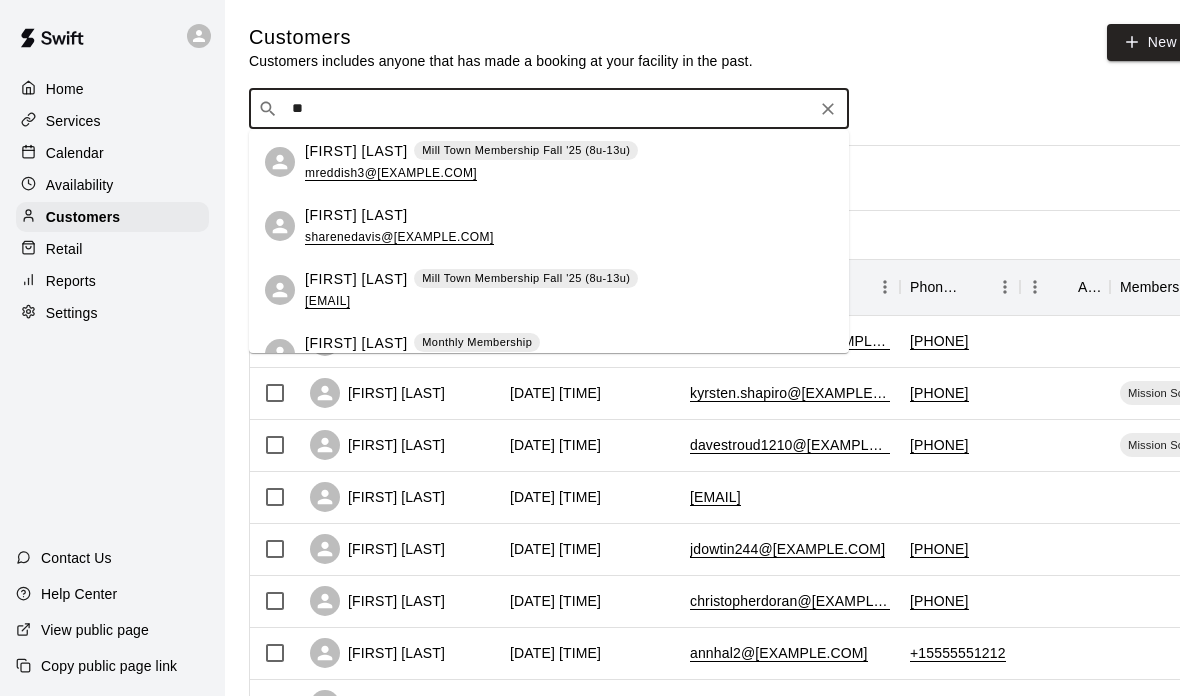 type on "*" 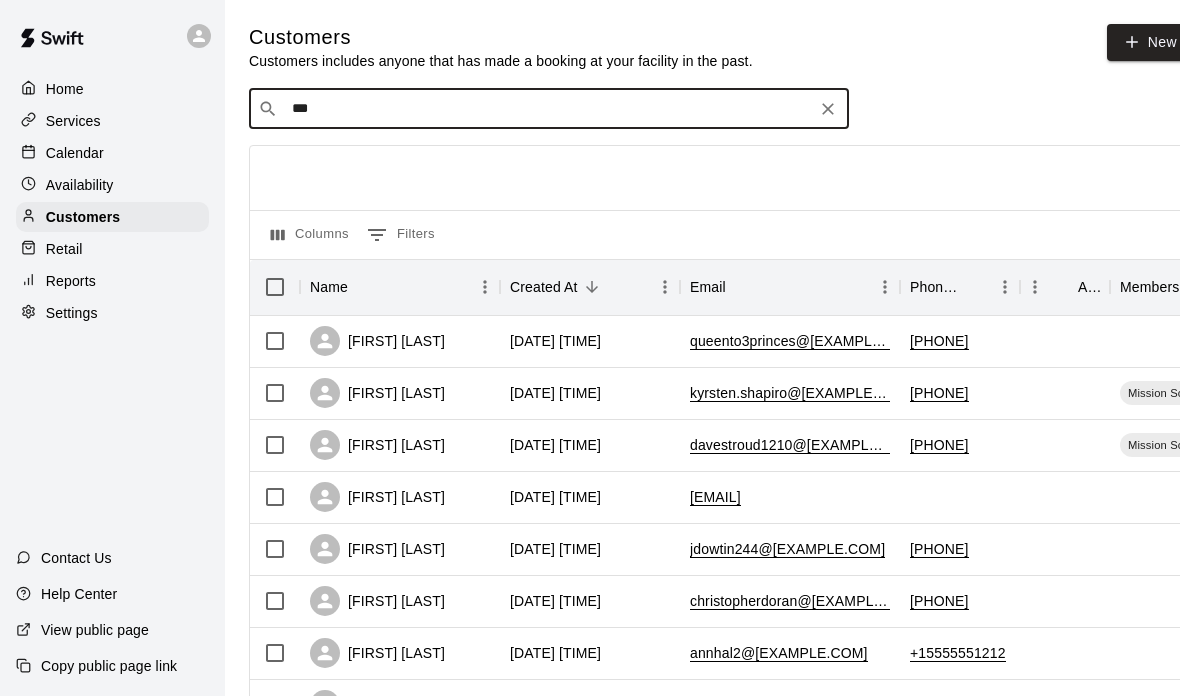 type on "****" 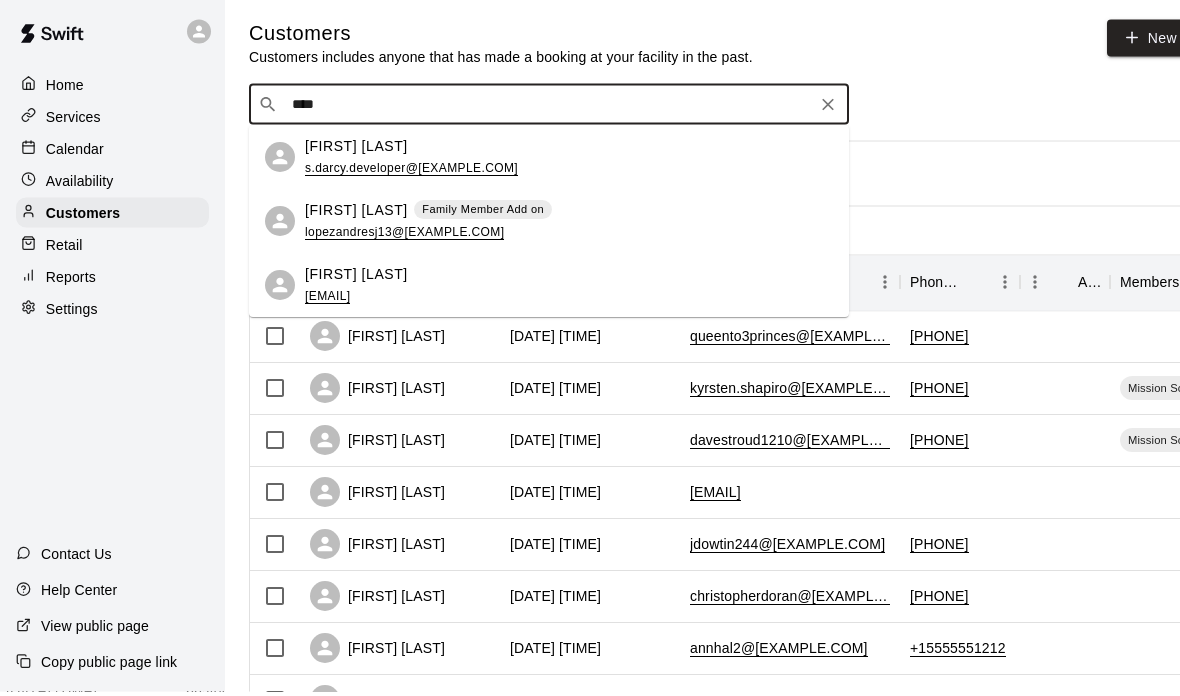 click on "lopezandresj13@[EXAMPLE.COM]" at bounding box center [404, 237] 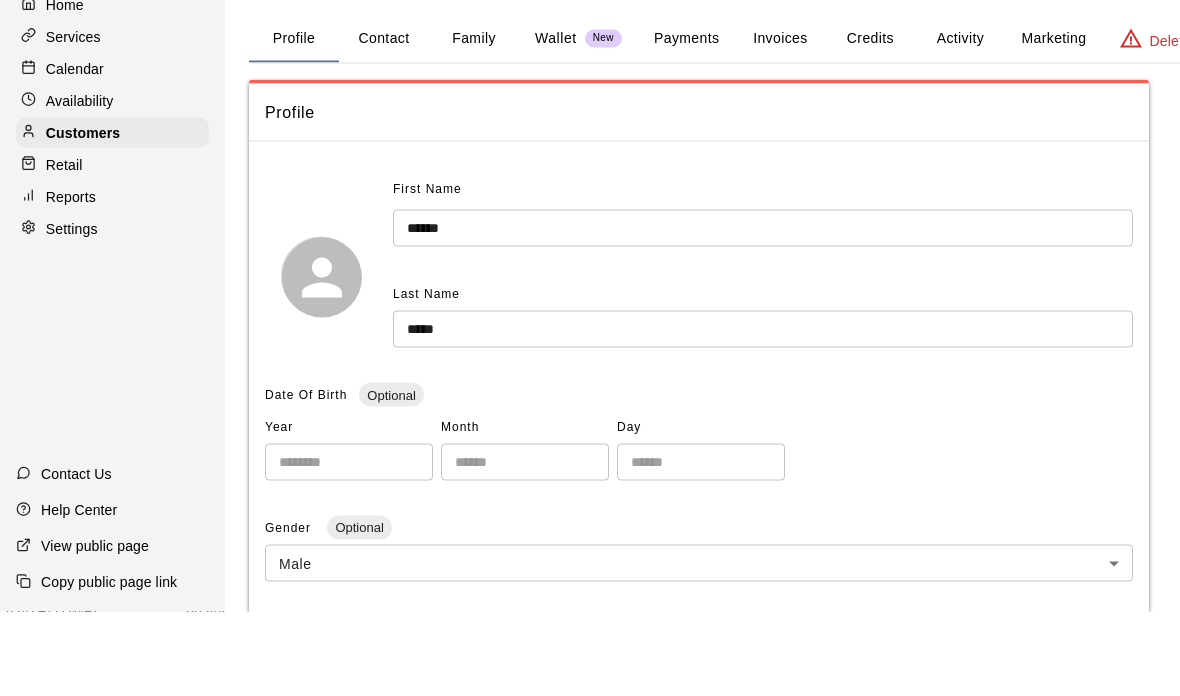scroll, scrollTop: 85, scrollLeft: 0, axis: vertical 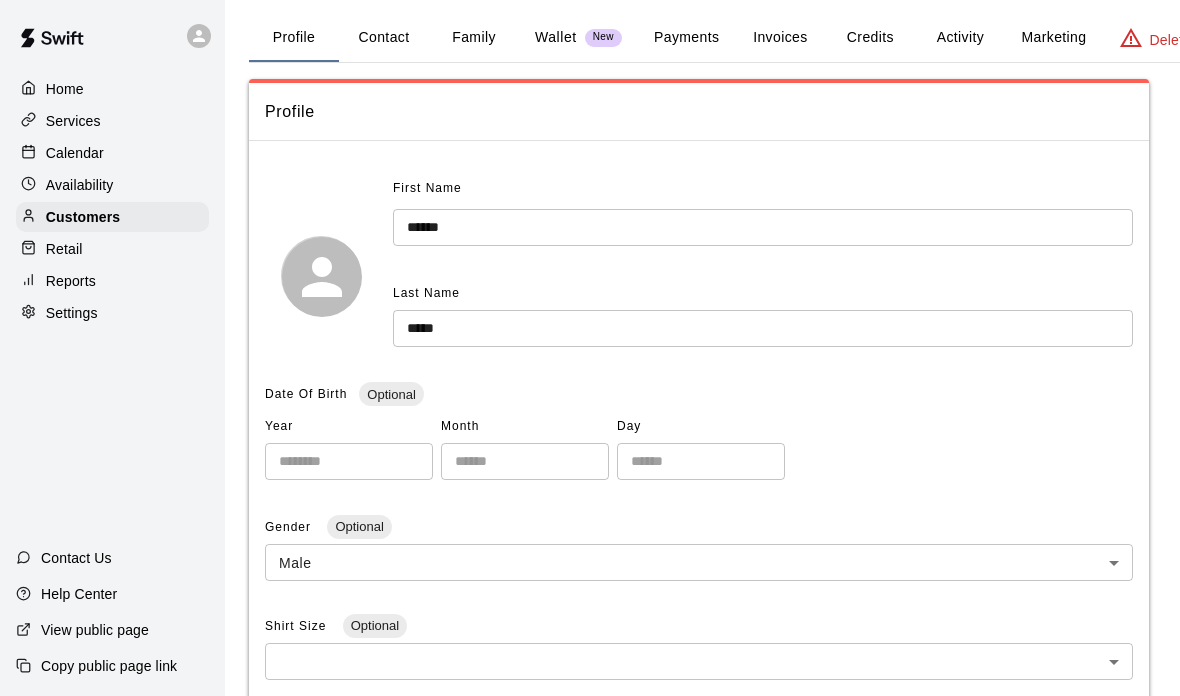 click on "Invoices" at bounding box center [780, 38] 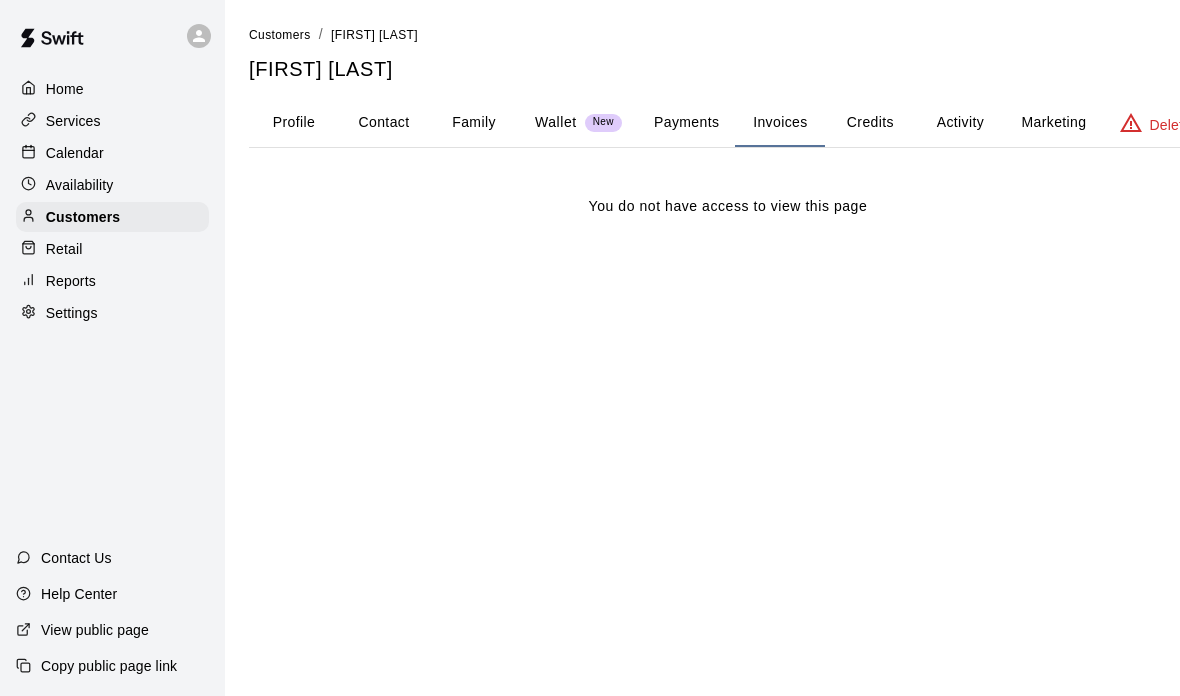 click on "Payments" at bounding box center (686, 123) 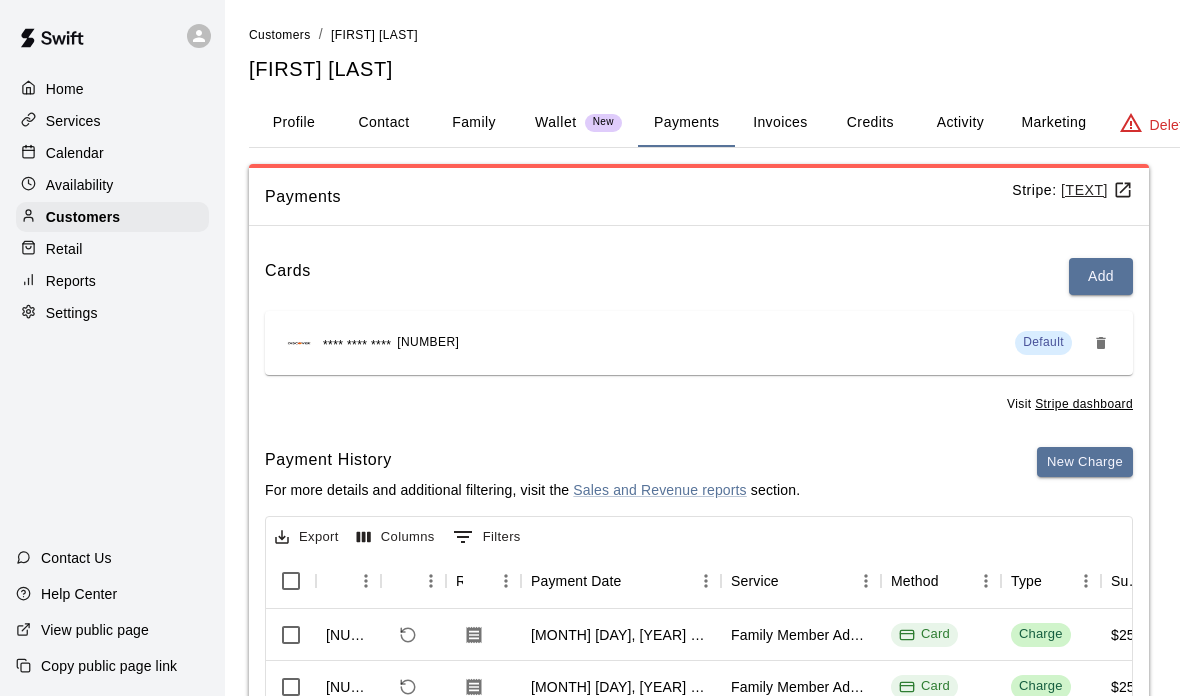 click on "Credits" at bounding box center (870, 123) 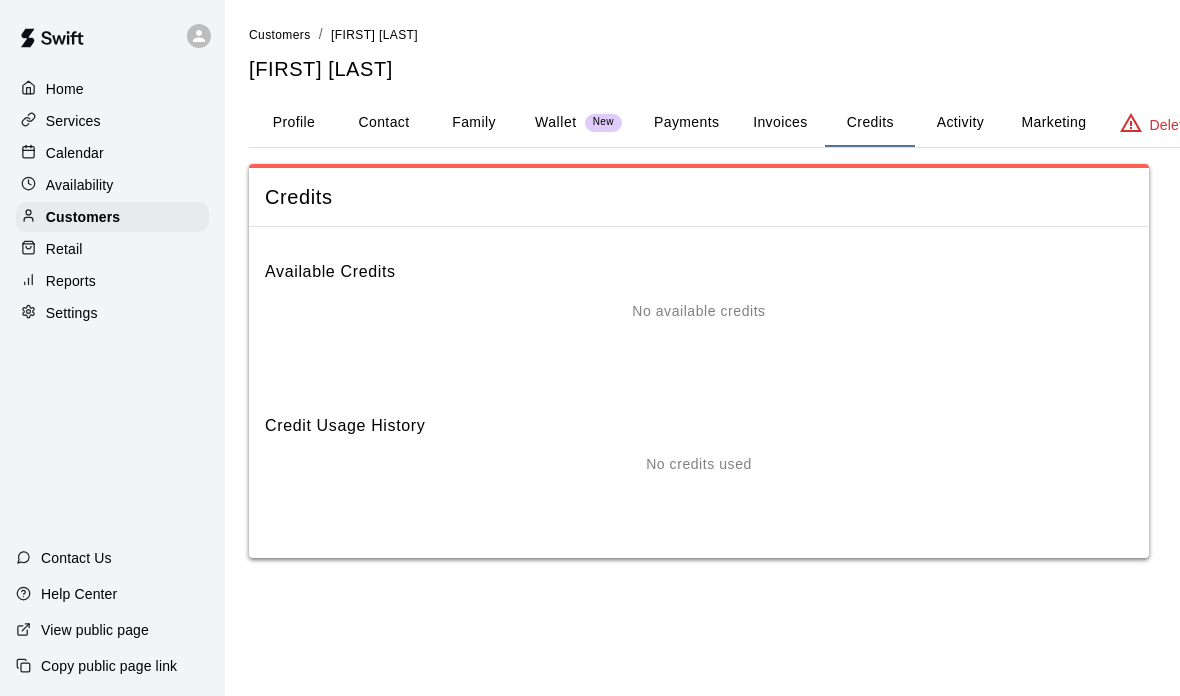 click on "Payments" at bounding box center (686, 123) 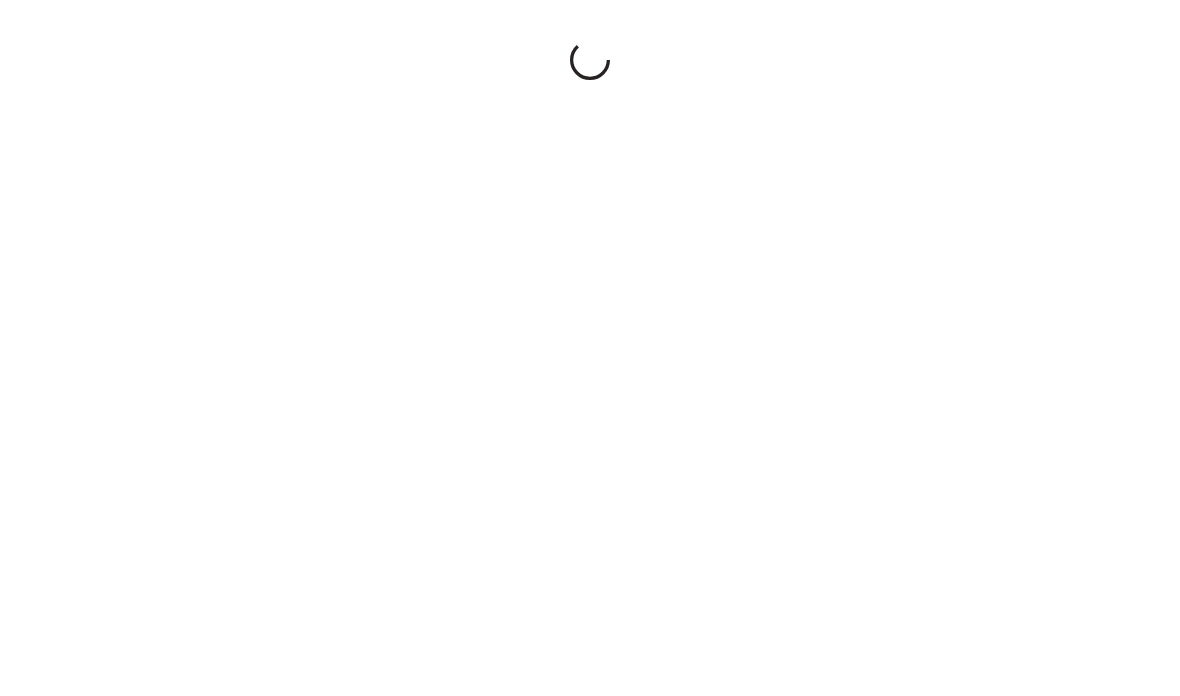 scroll, scrollTop: 0, scrollLeft: 0, axis: both 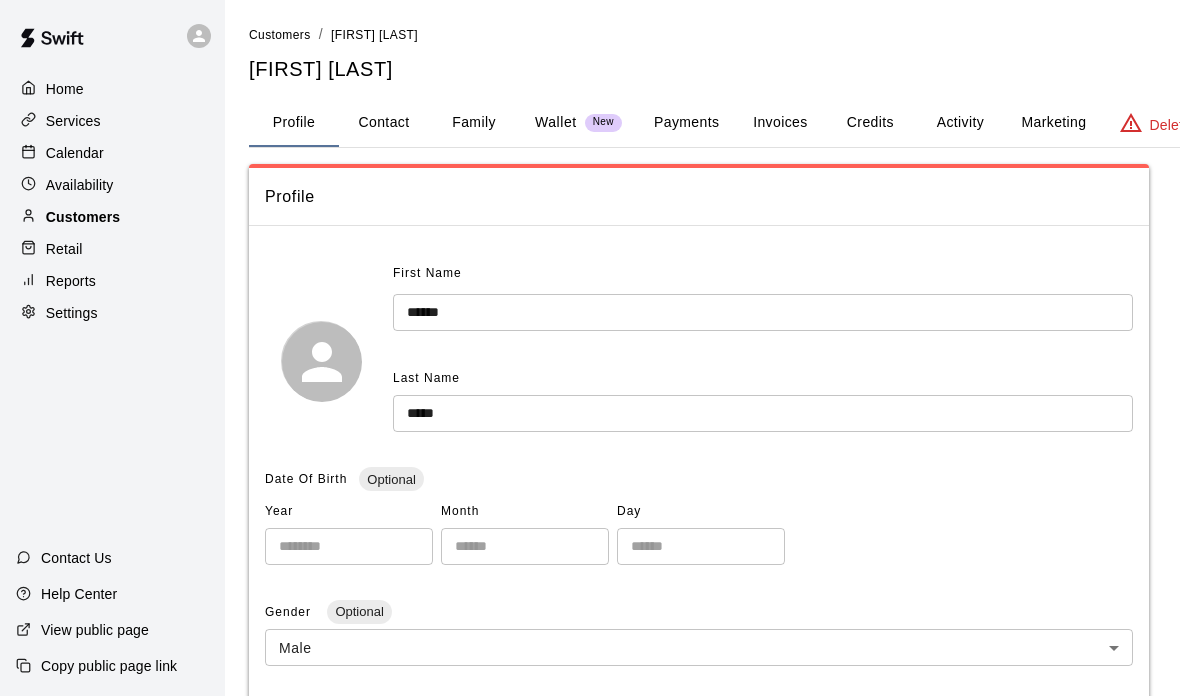 click on "Customers" at bounding box center (83, 217) 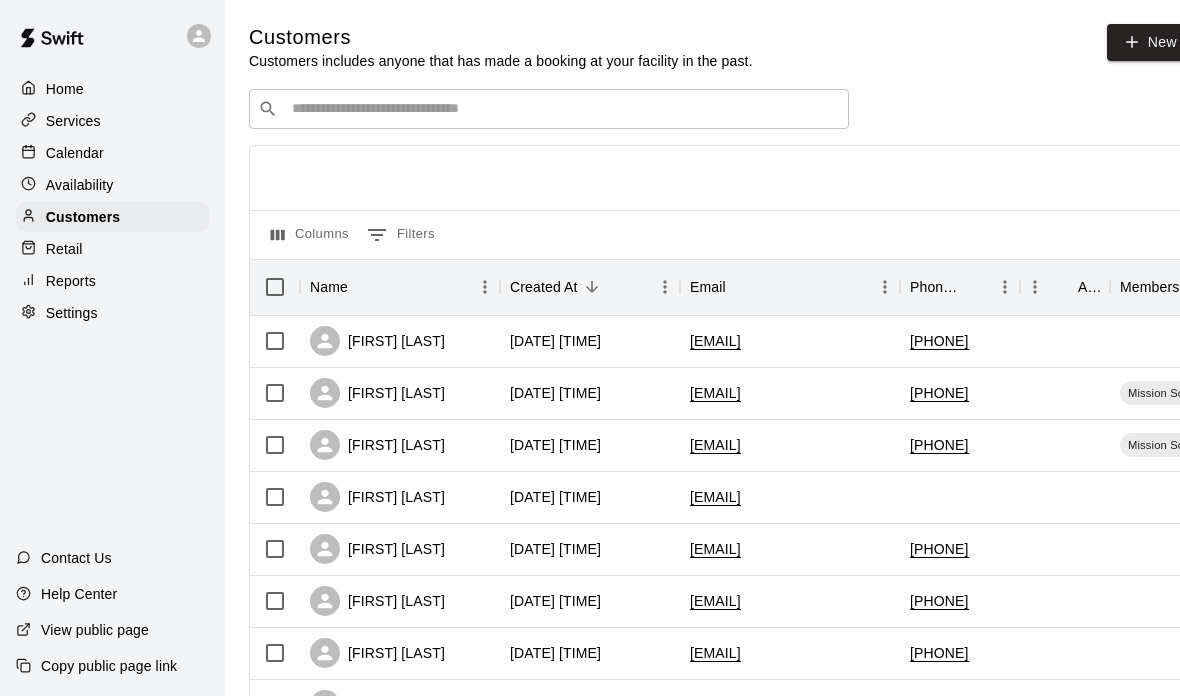 click at bounding box center (563, 109) 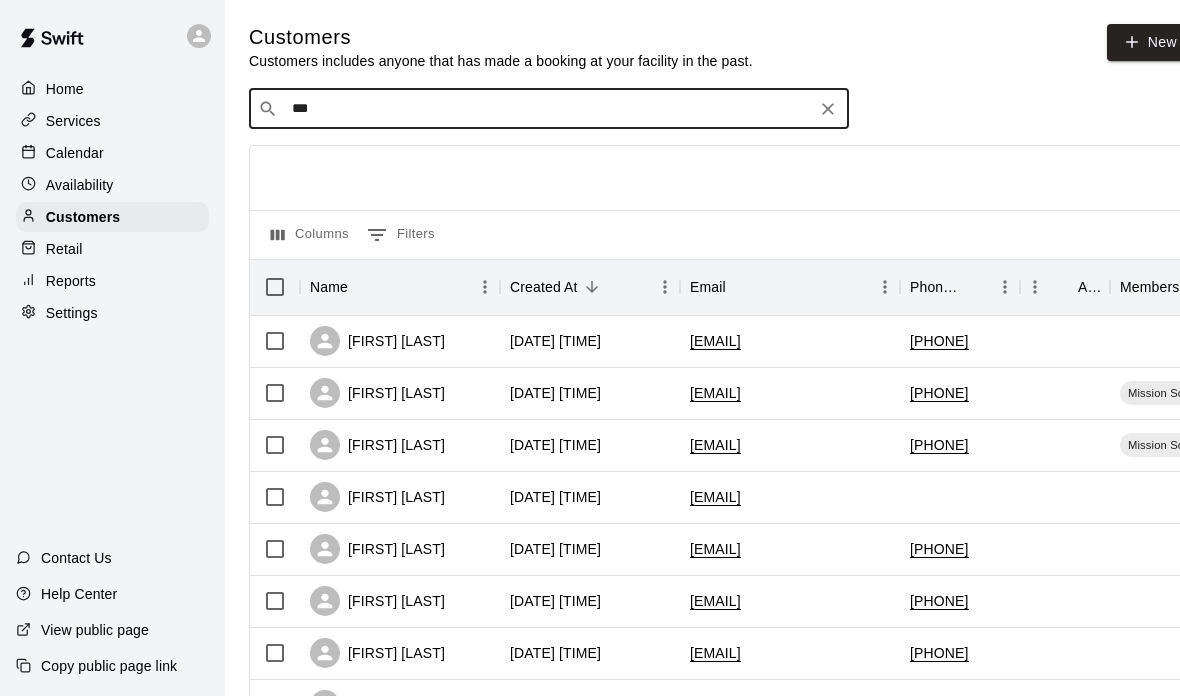 type on "****" 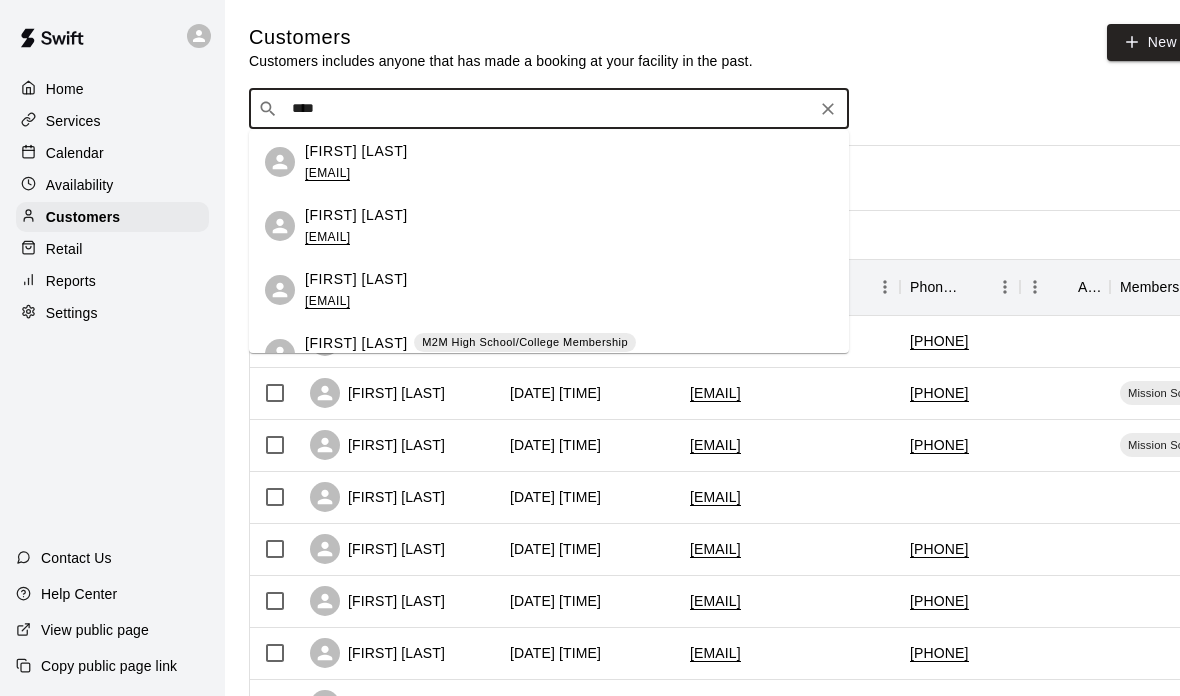 click on "Cole Canty" at bounding box center [356, 343] 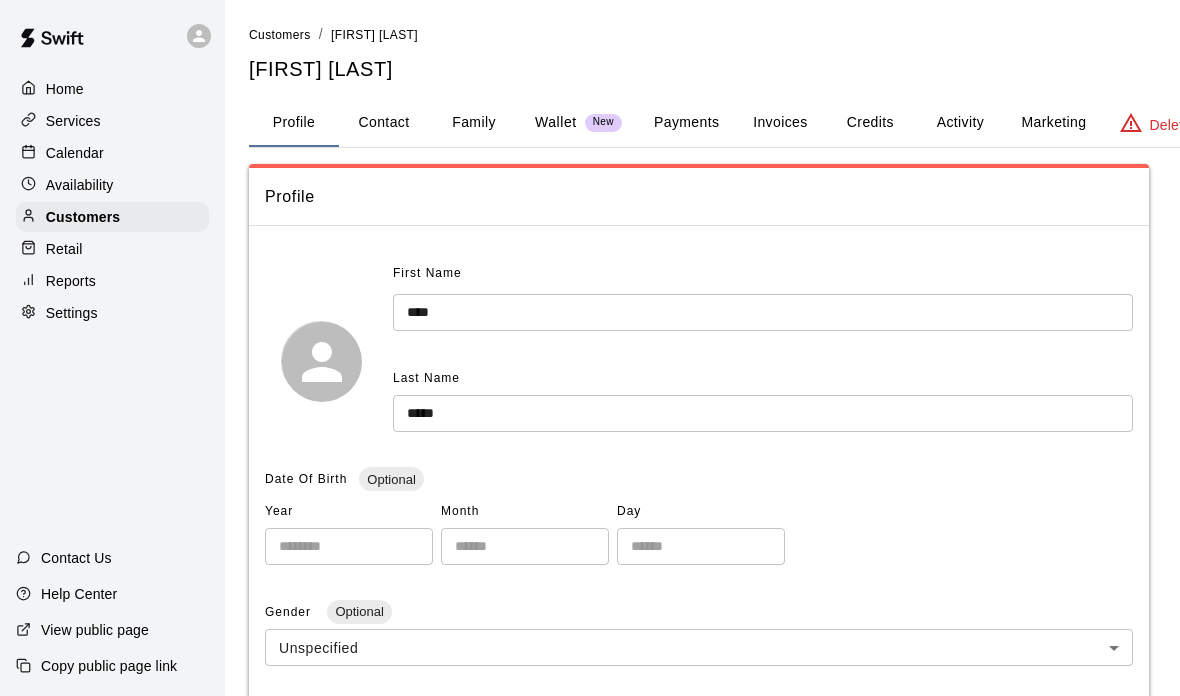 click on "Payments" at bounding box center (686, 123) 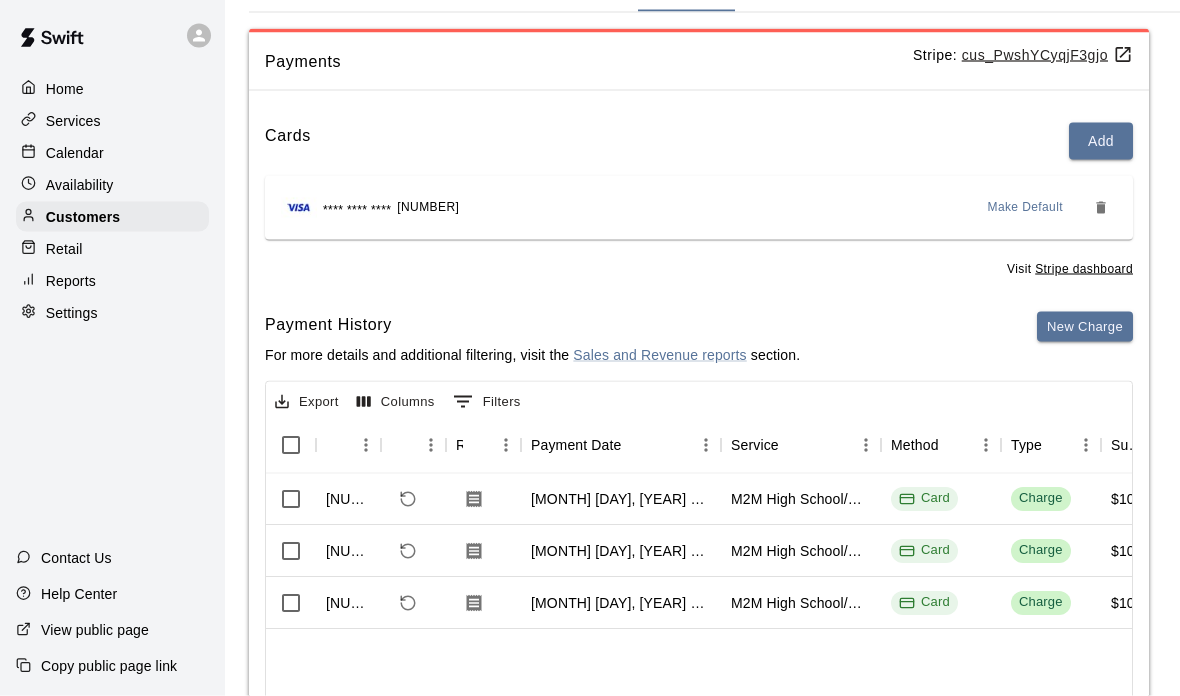 scroll, scrollTop: 137, scrollLeft: 0, axis: vertical 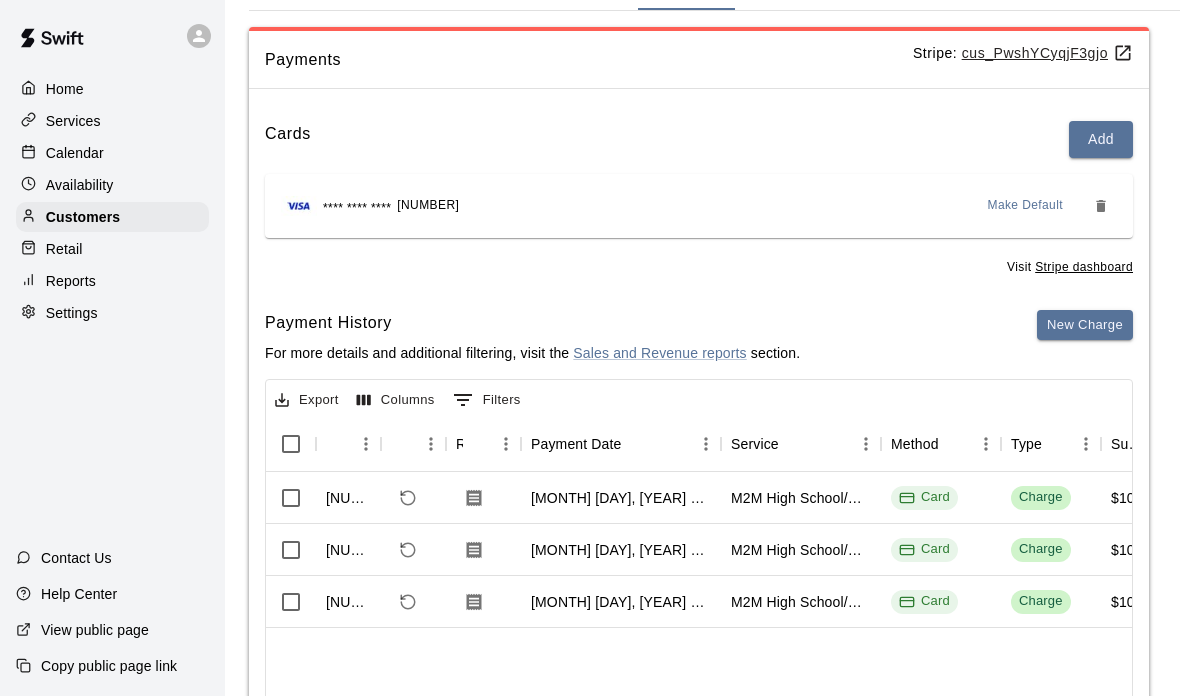 click on "Calendar" at bounding box center (112, 153) 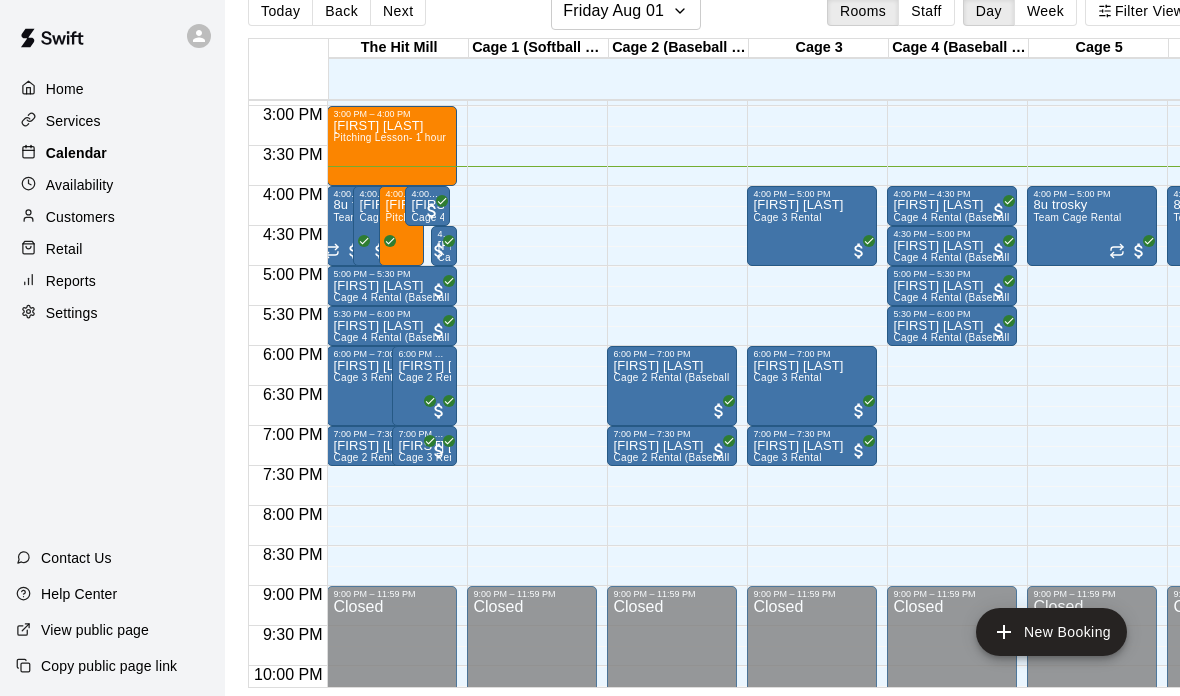 scroll, scrollTop: 1191, scrollLeft: 160, axis: both 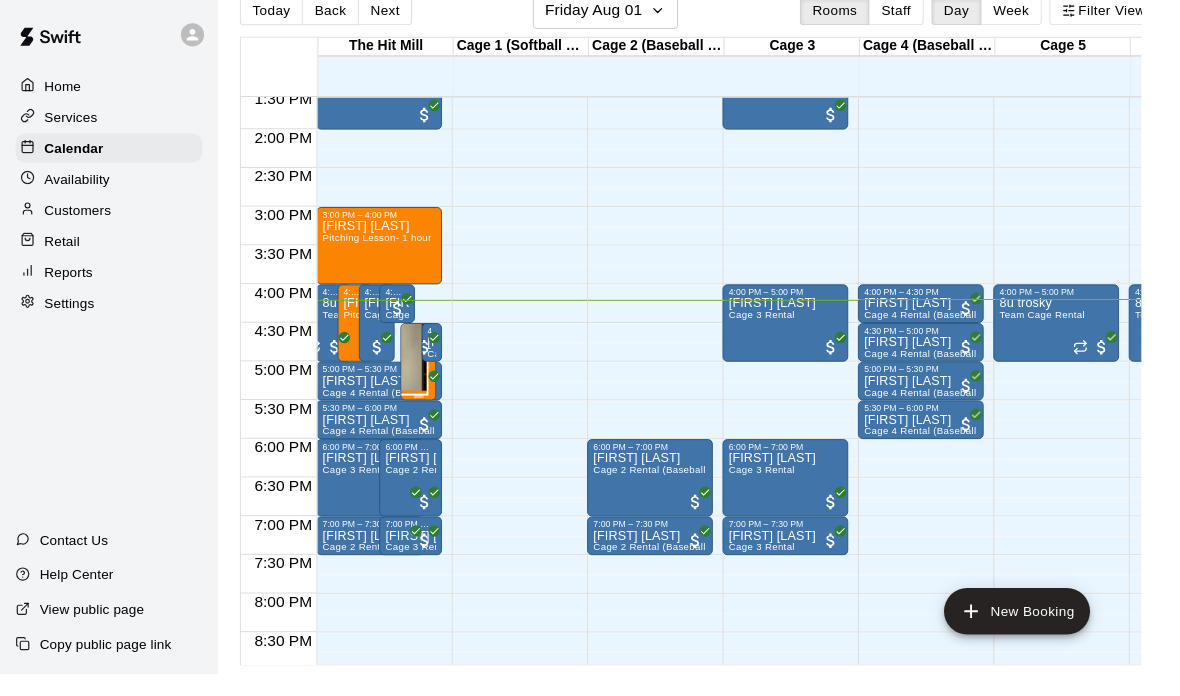 click at bounding box center (-64, -204) 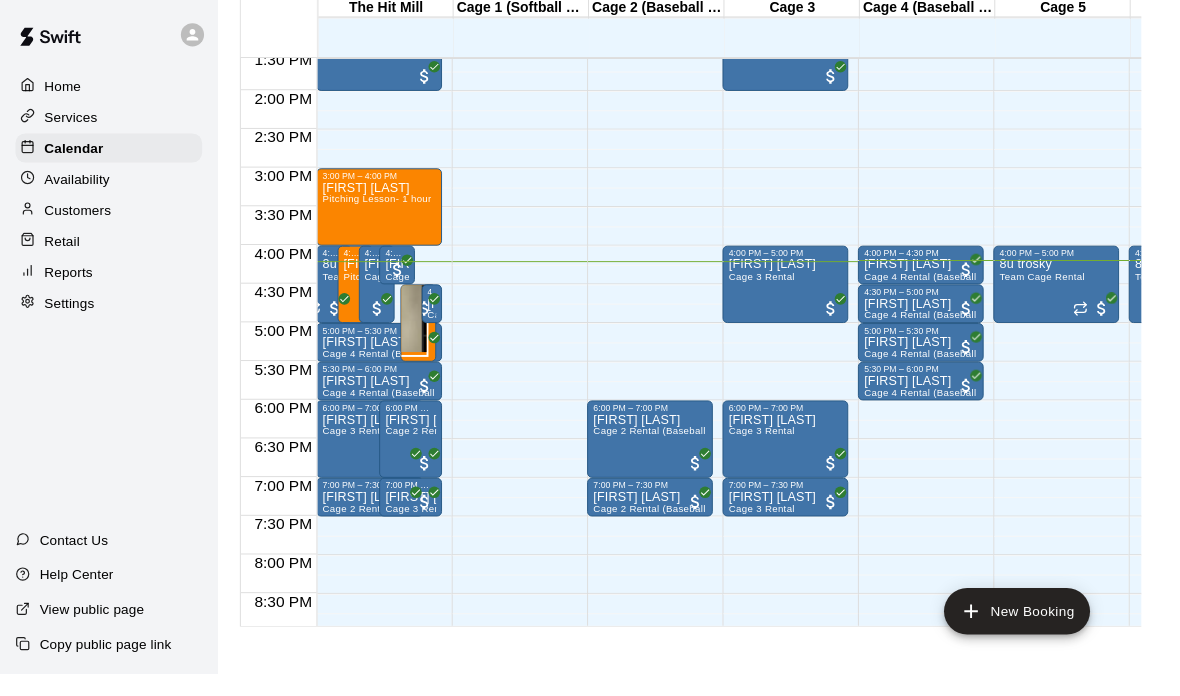 click at bounding box center (570, 656) 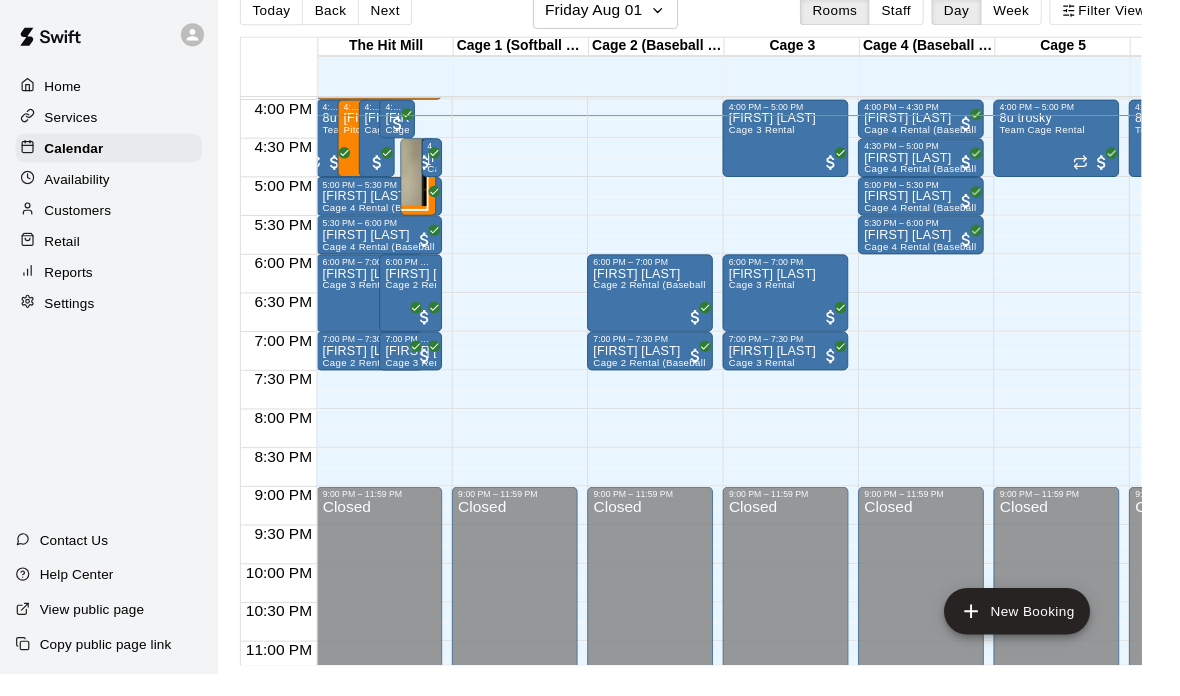 scroll, scrollTop: 1248, scrollLeft: 9, axis: both 